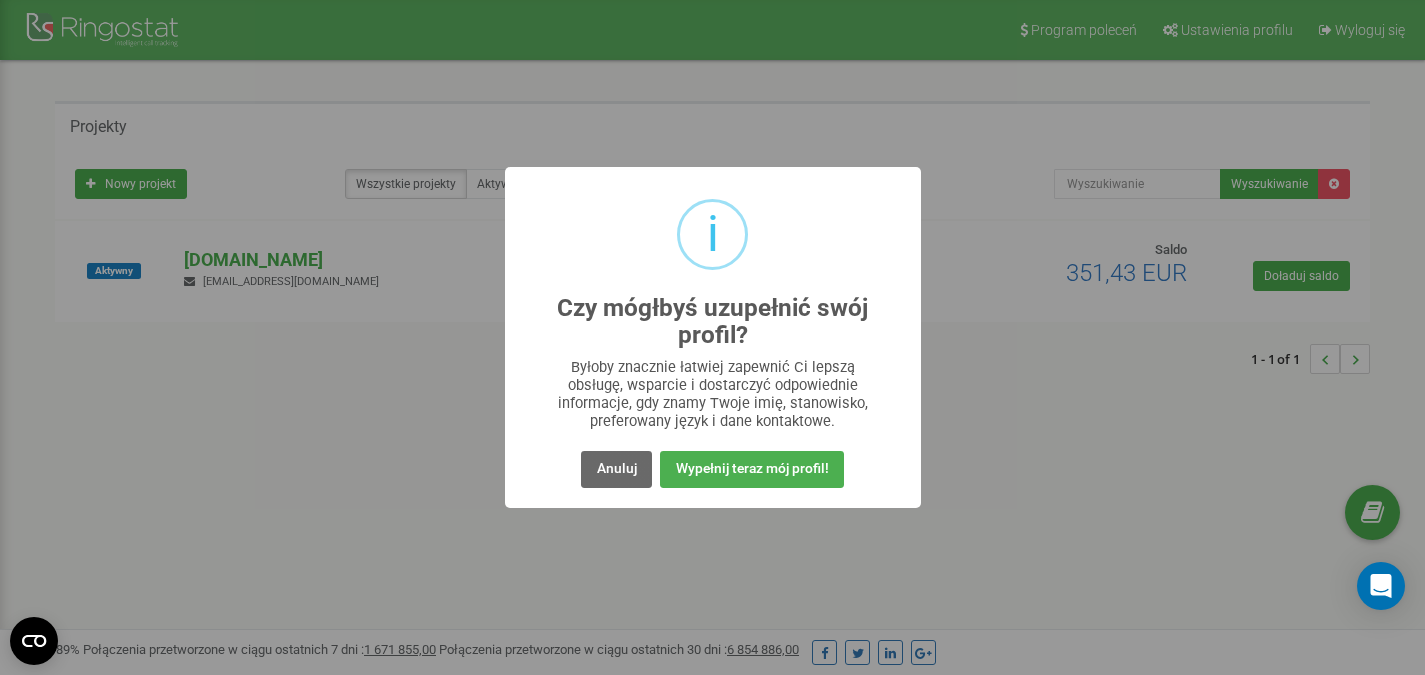 scroll, scrollTop: 0, scrollLeft: 0, axis: both 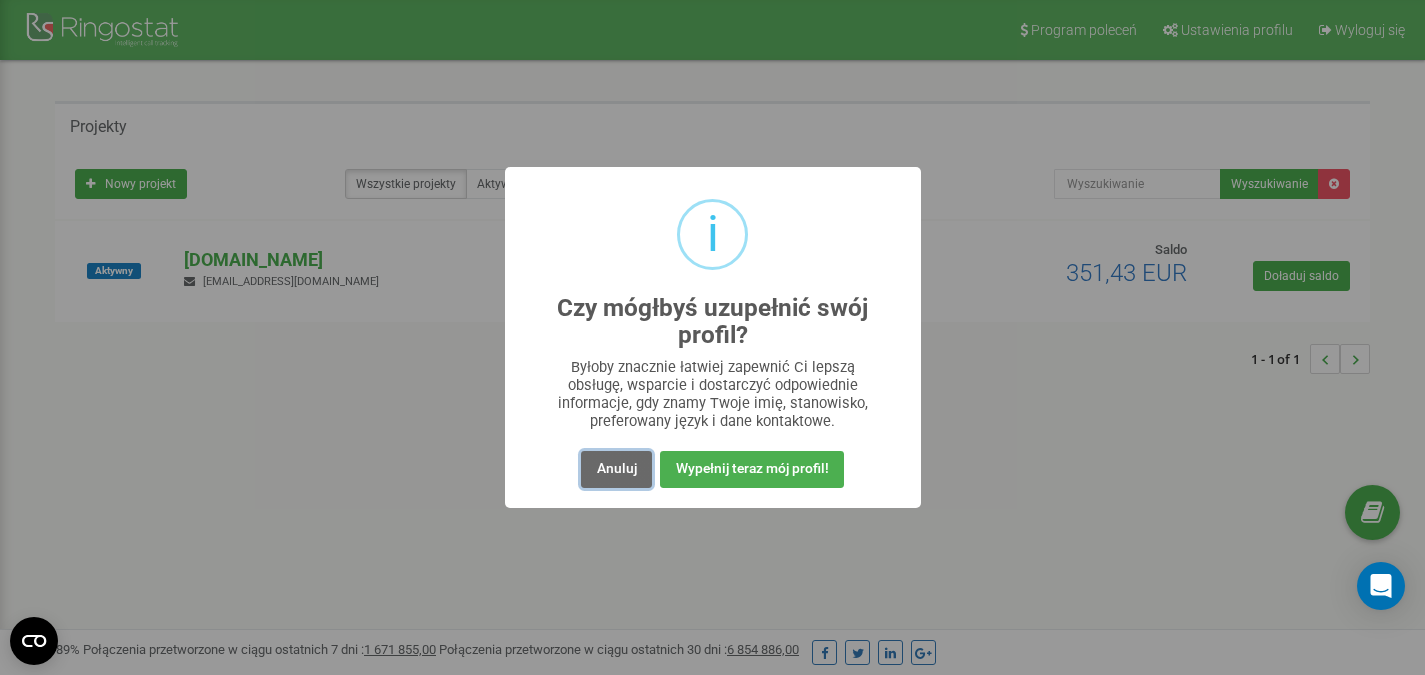 click on "Anuluj" at bounding box center [616, 469] 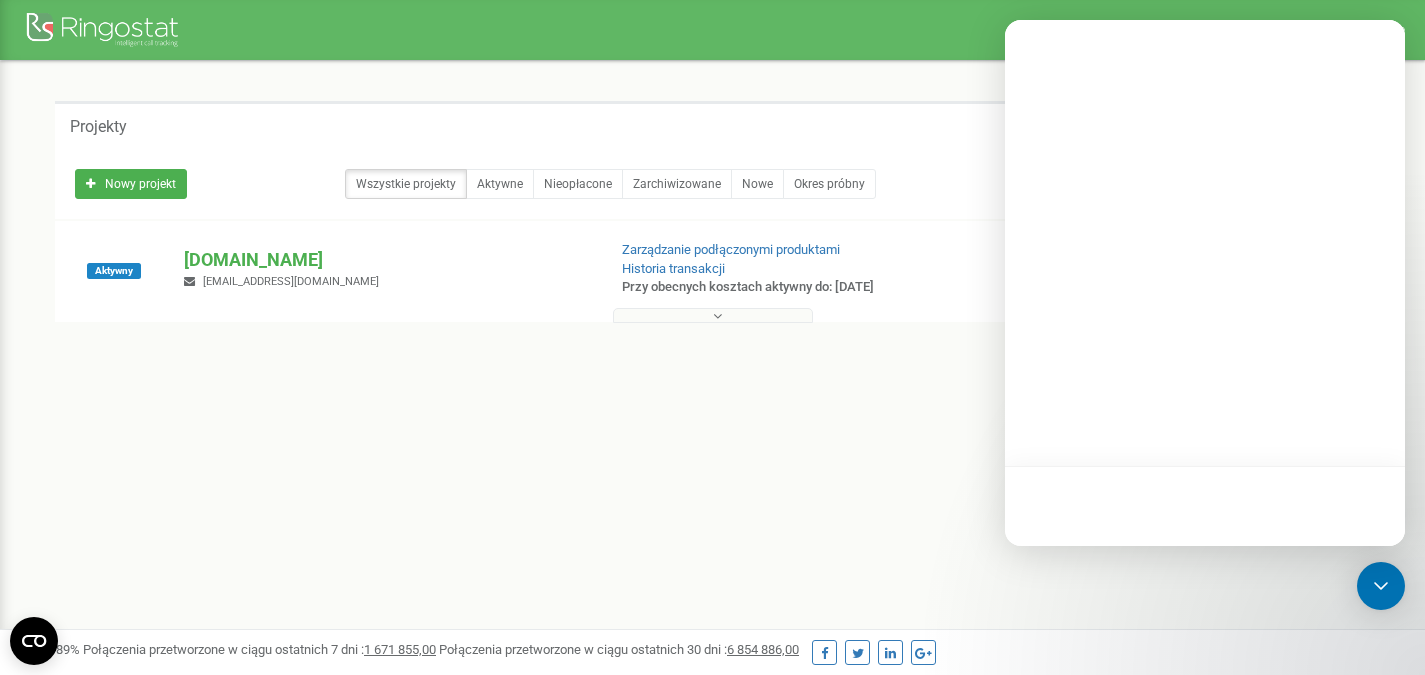 scroll, scrollTop: 0, scrollLeft: 0, axis: both 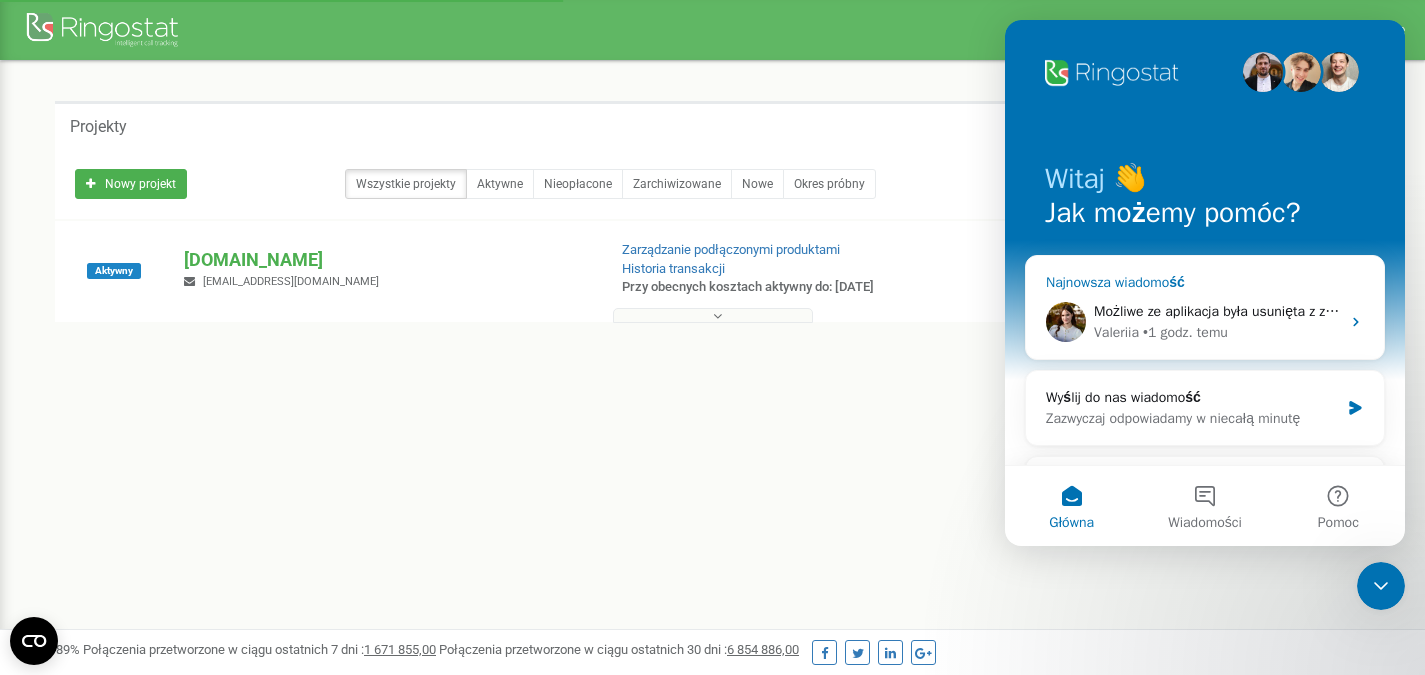 click on "•  1 godz. temu" at bounding box center [1185, 332] 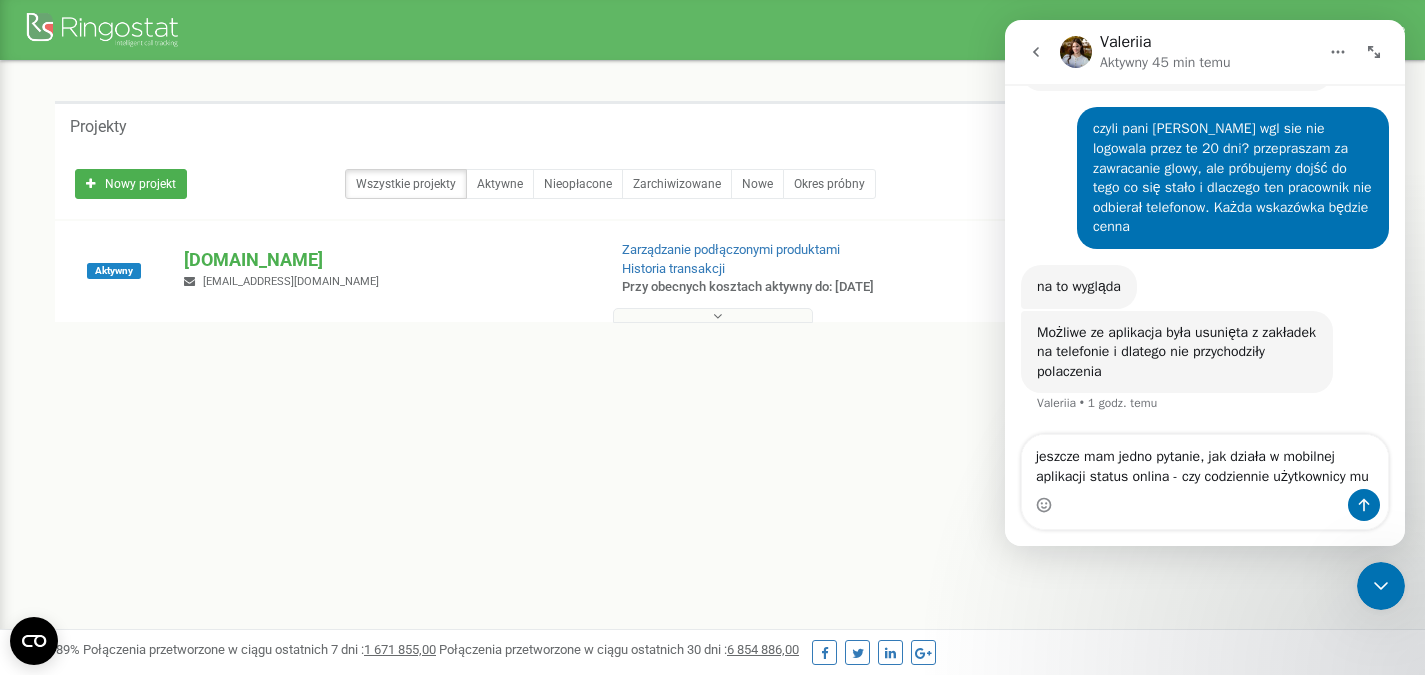 scroll, scrollTop: 2326, scrollLeft: 0, axis: vertical 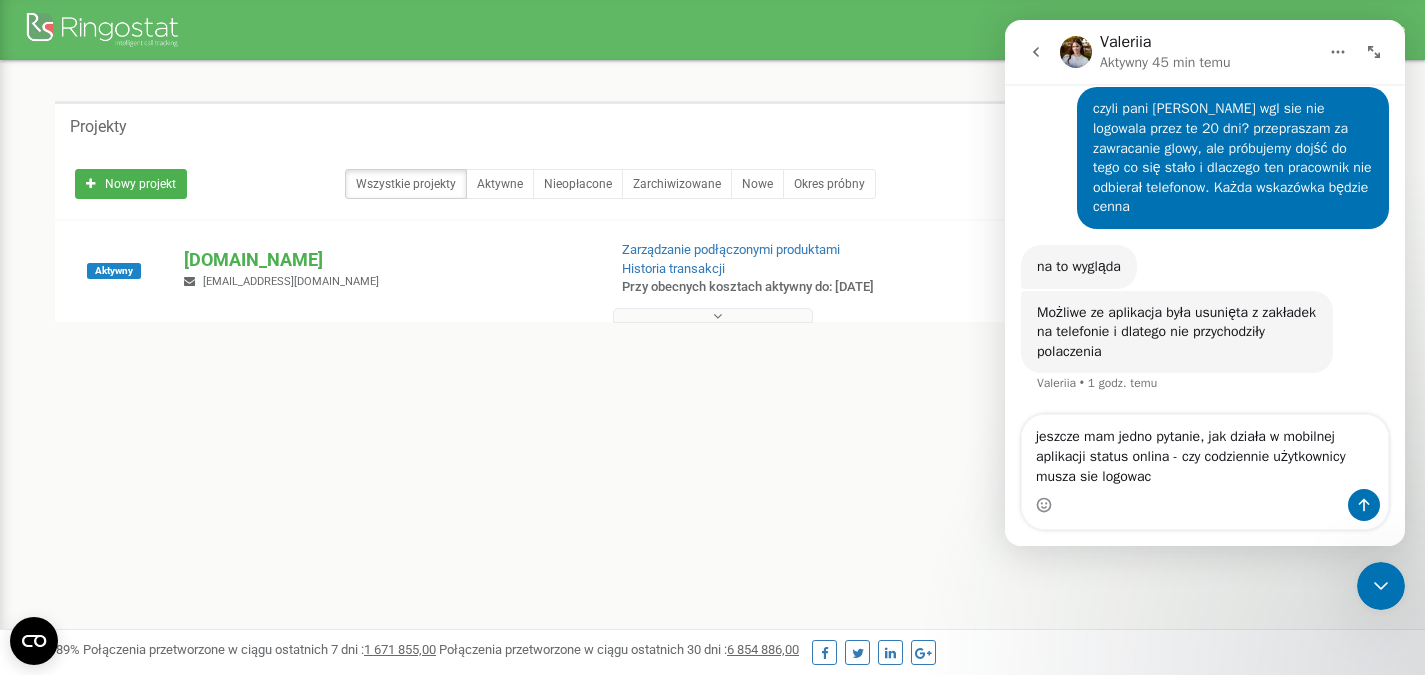 click on "jeszcze mam jedno pytanie, jak działa w mobilnej aplikacji status onlina - czy codziennie użytkownicy musza sie logowac" at bounding box center (1205, 452) 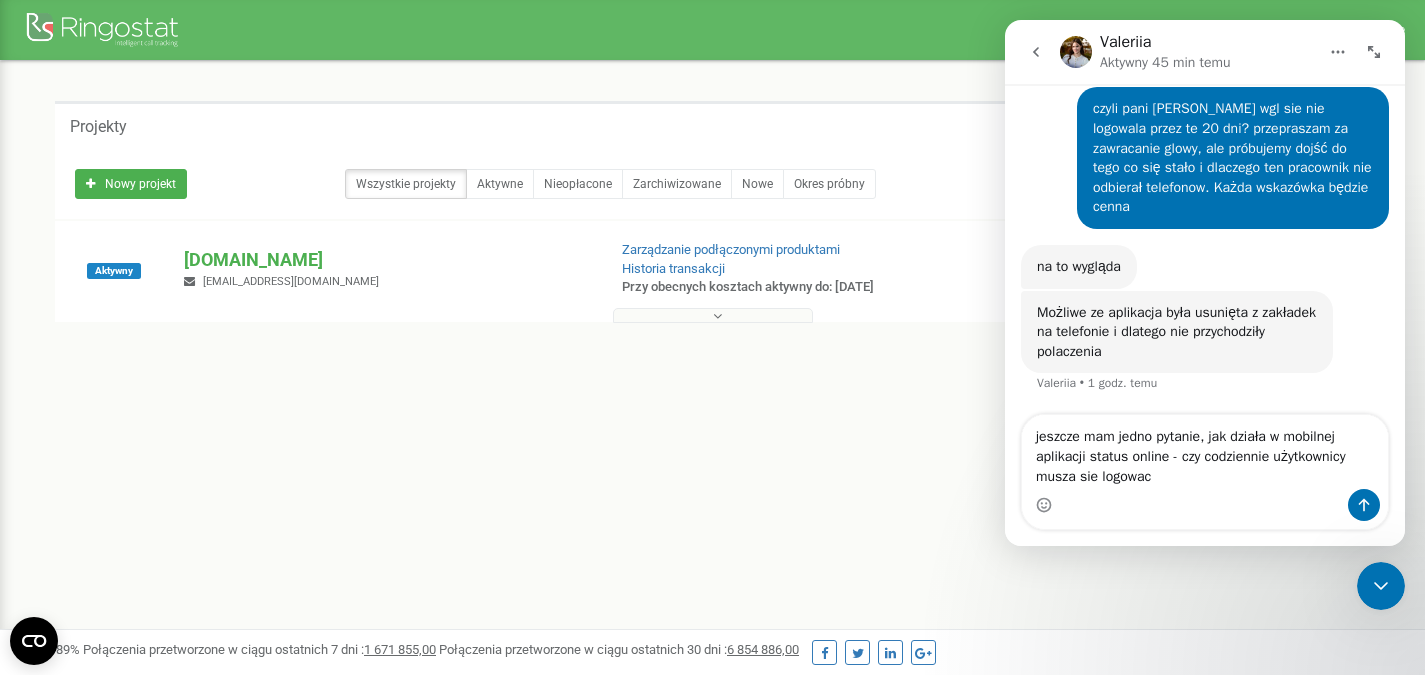 click on "jeszcze mam jedno pytanie, jak działa w mobilnej aplikacji status online - czy codziennie użytkownicy musza sie logowac" at bounding box center (1205, 452) 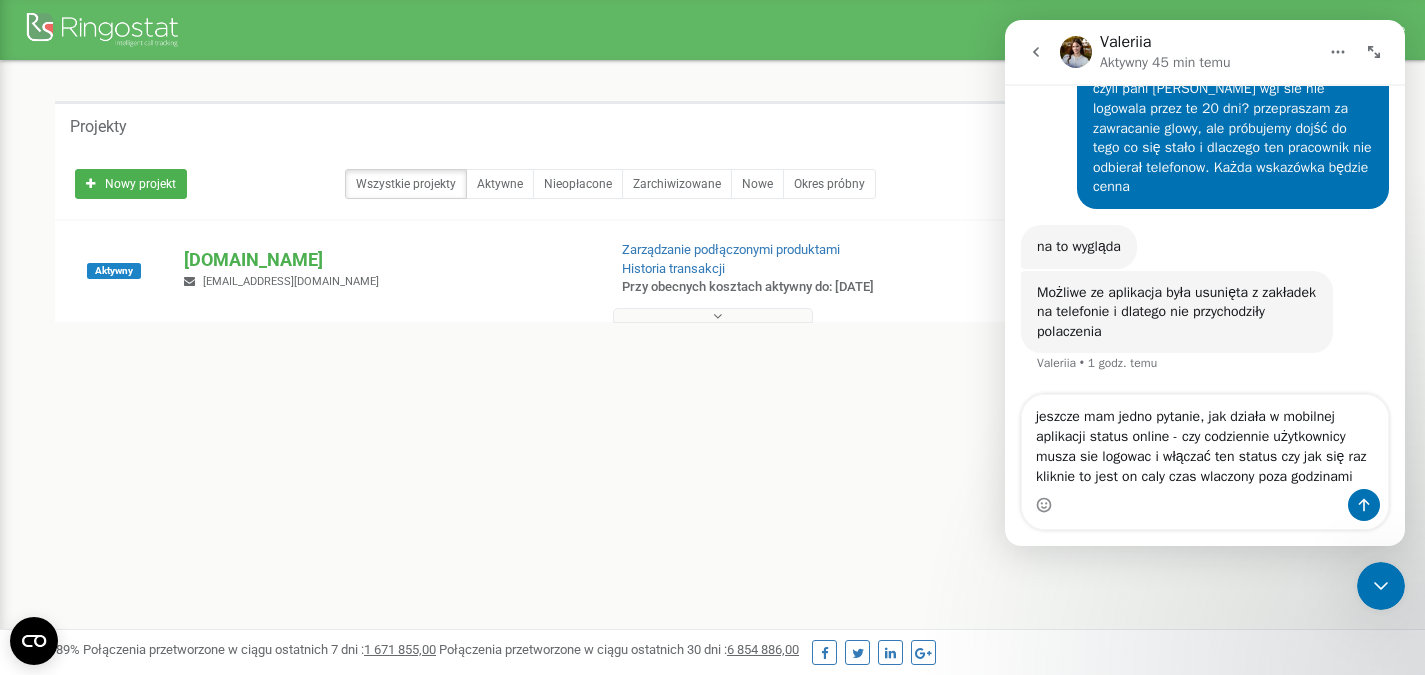 scroll, scrollTop: 2366, scrollLeft: 0, axis: vertical 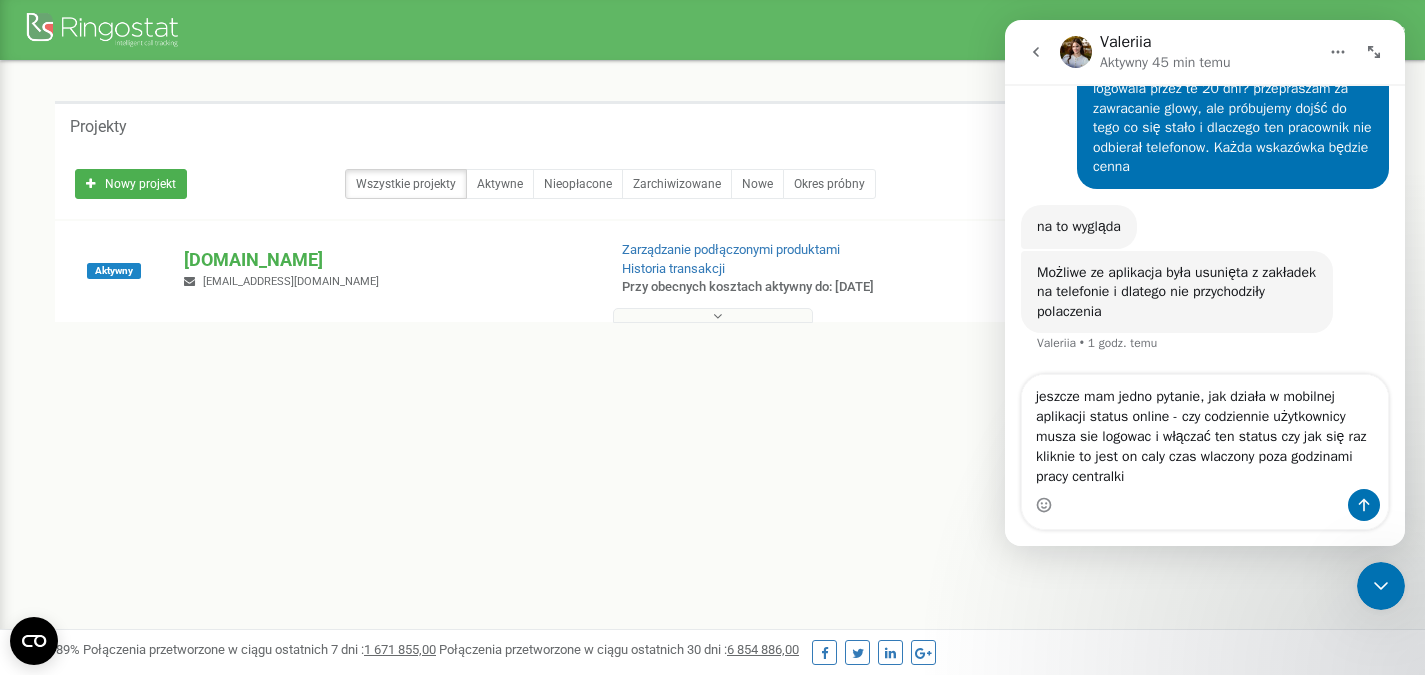 type on "jeszcze mam jedno pytanie, jak działa w mobilnej aplikacji status online - czy codziennie użytkownicy musza sie logowac i włączać ten status czy jak się raz kliknie to jest on caly czas wlaczony poza godzinami pracy centralki?" 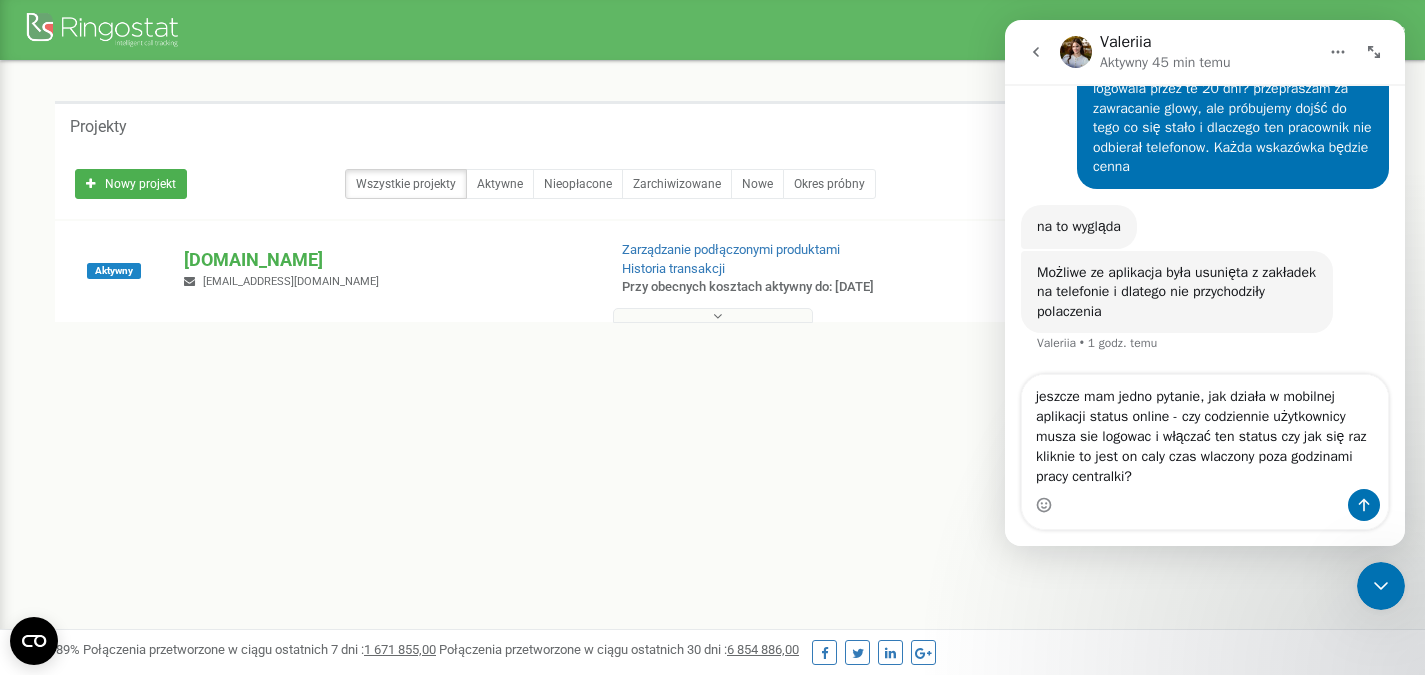 type 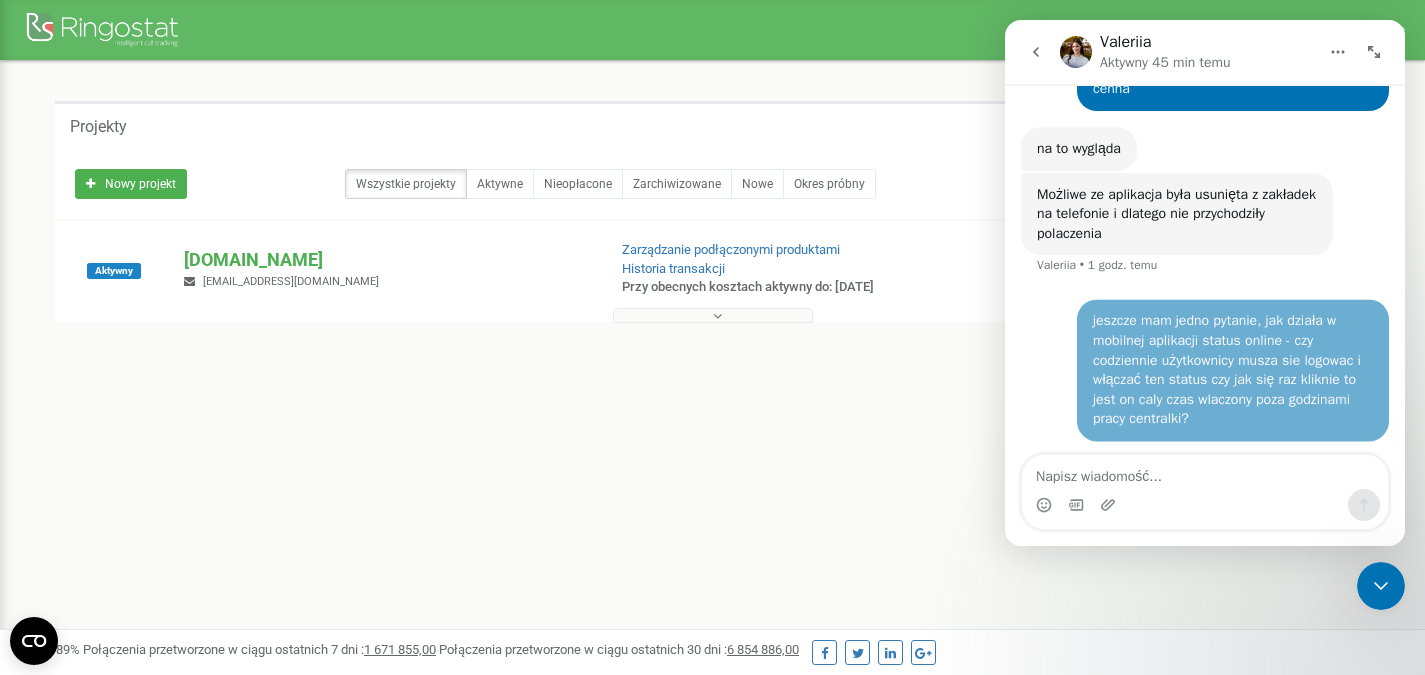 scroll, scrollTop: 2444, scrollLeft: 0, axis: vertical 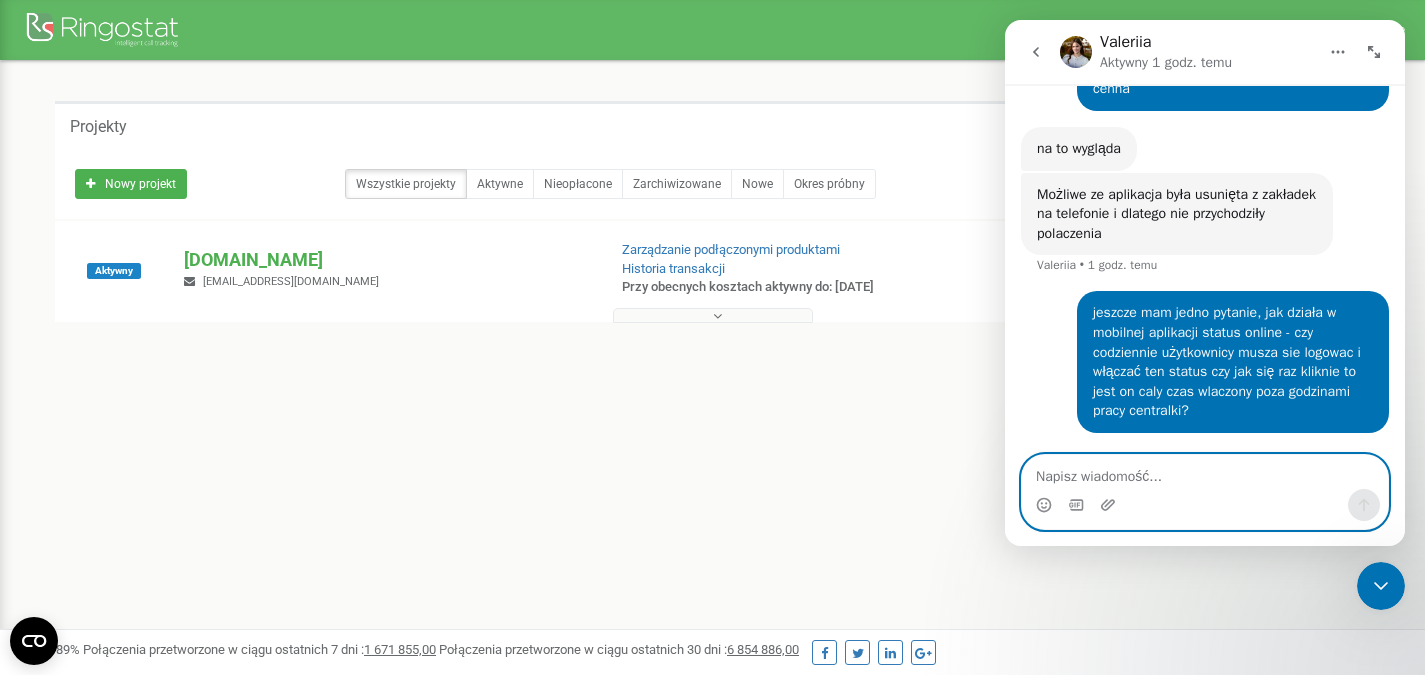 click at bounding box center [1205, 472] 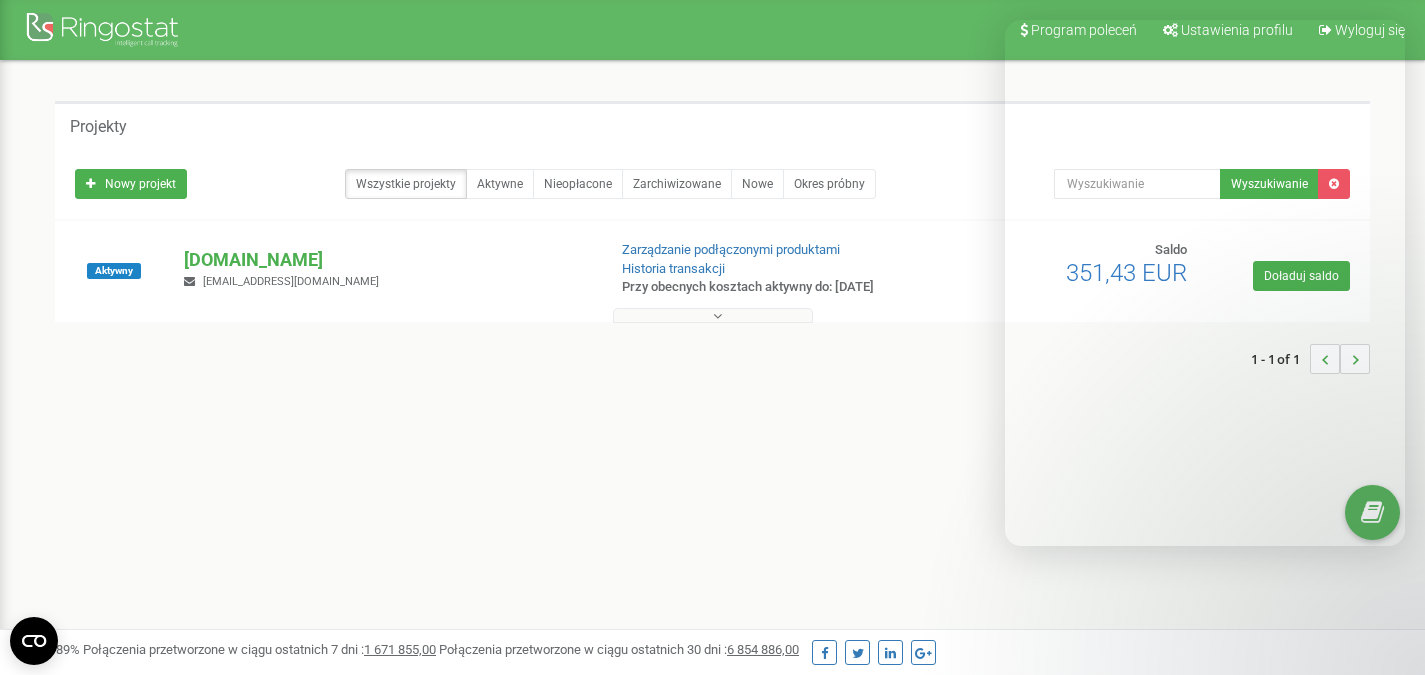 scroll, scrollTop: 0, scrollLeft: 0, axis: both 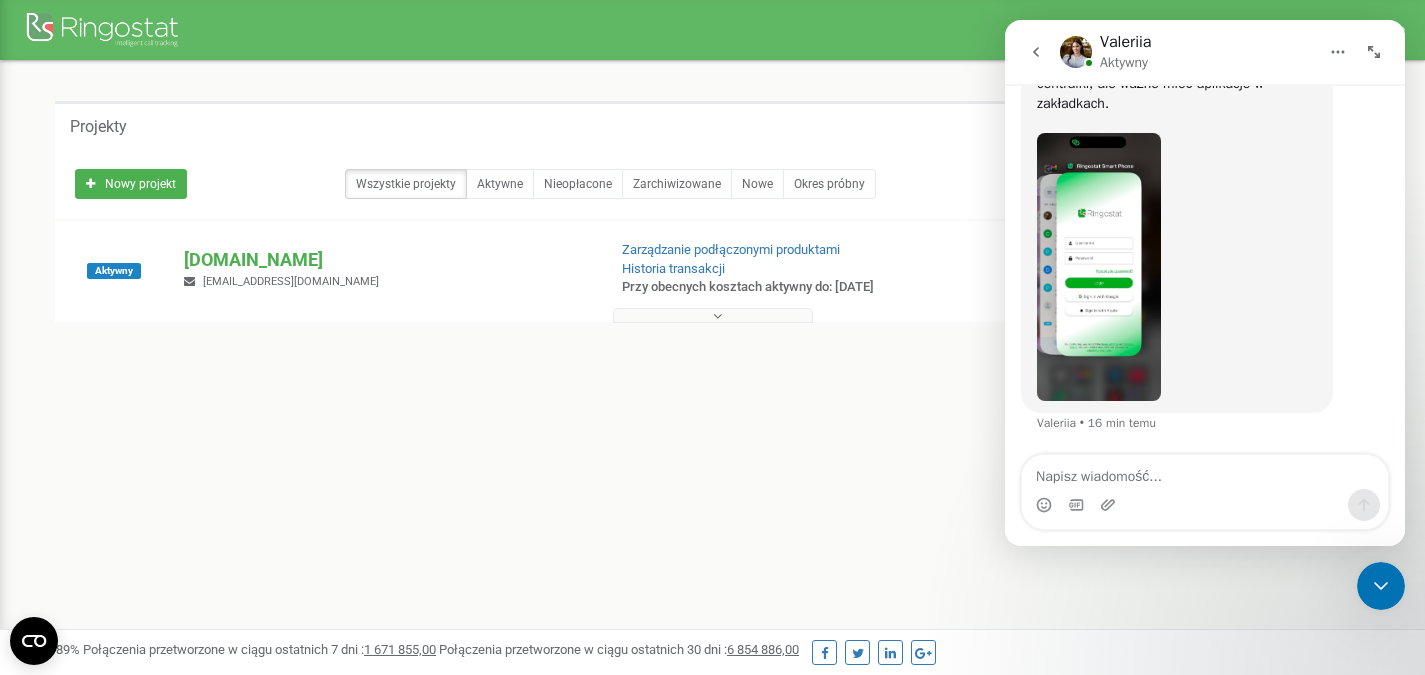 click on "Projekty" at bounding box center (712, 125) 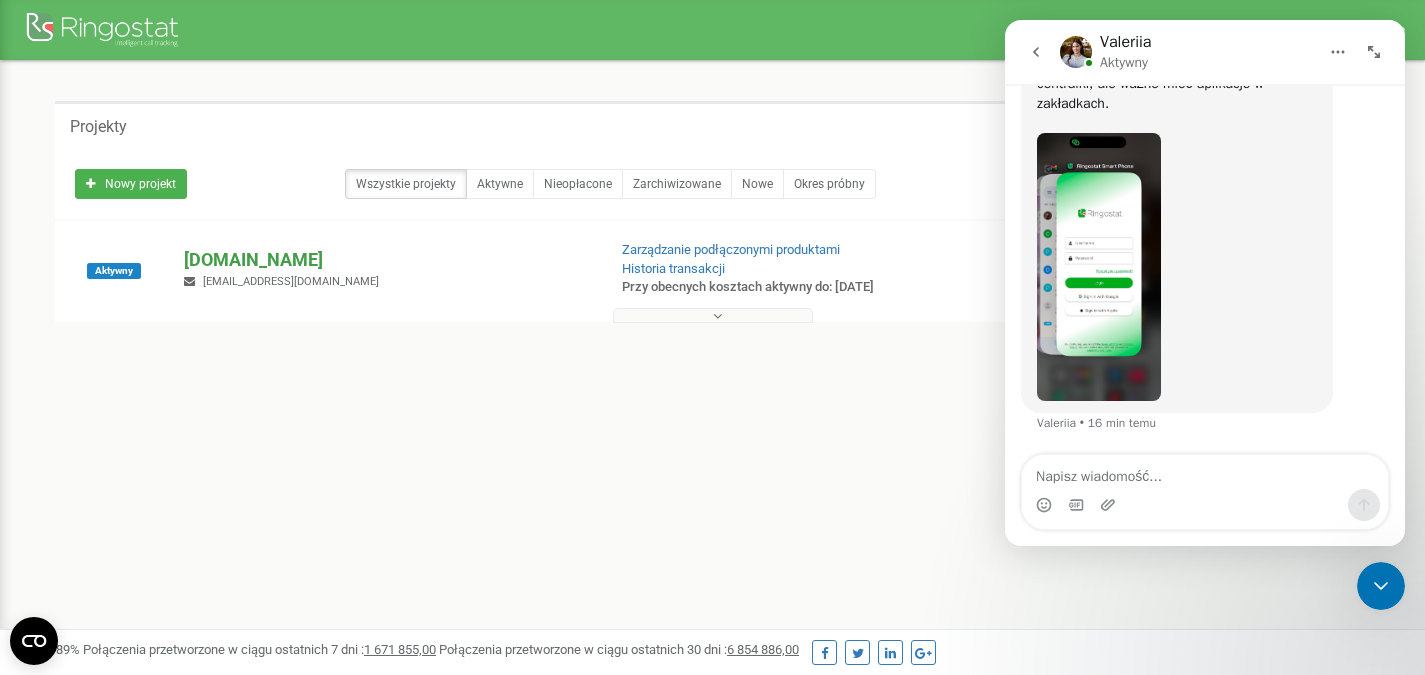 click on "[DOMAIN_NAME]" at bounding box center (386, 260) 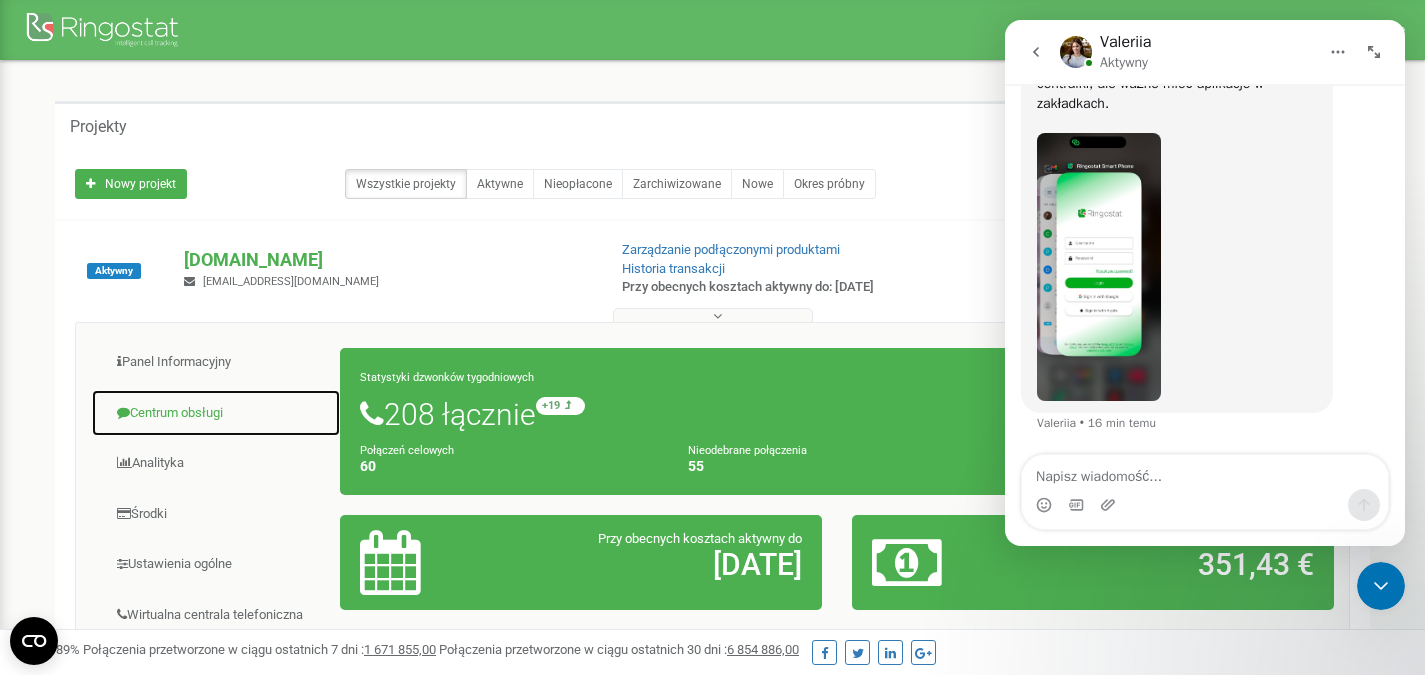 click on "Centrum obsługi" at bounding box center [216, 413] 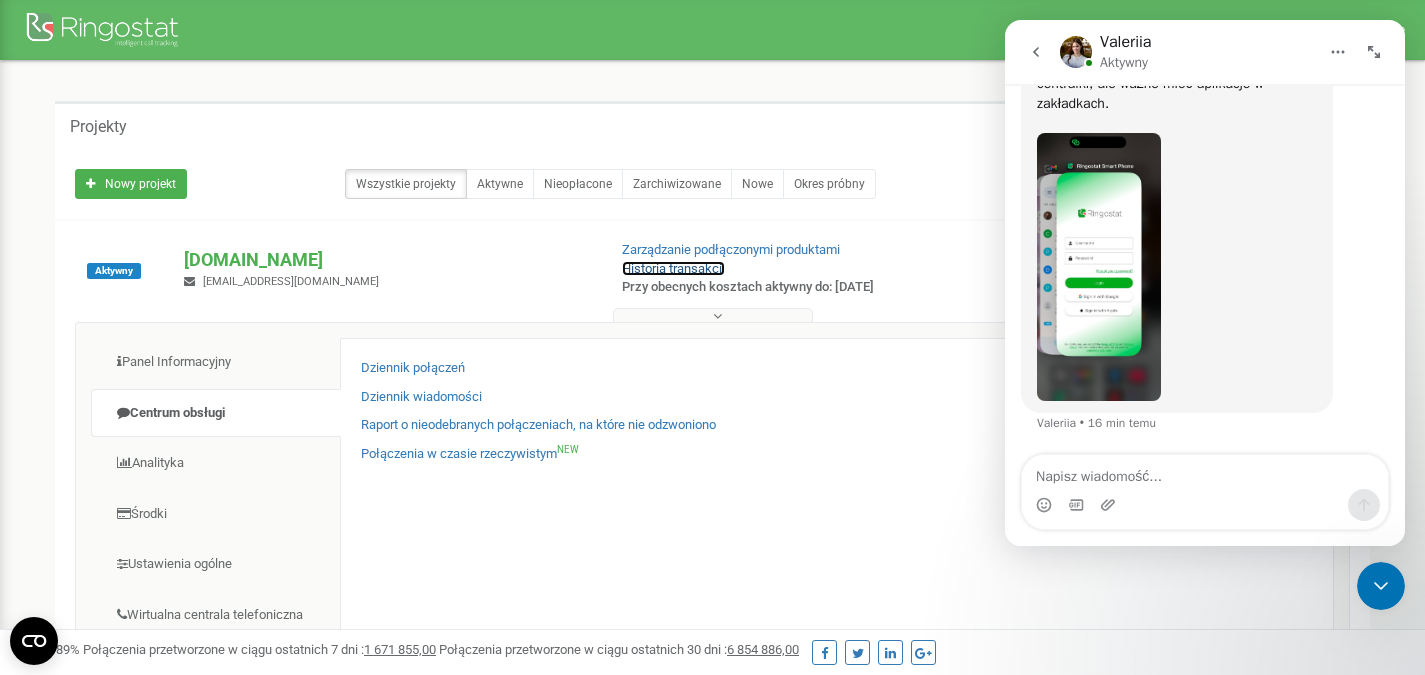 click on "Historia transakcji" at bounding box center (673, 268) 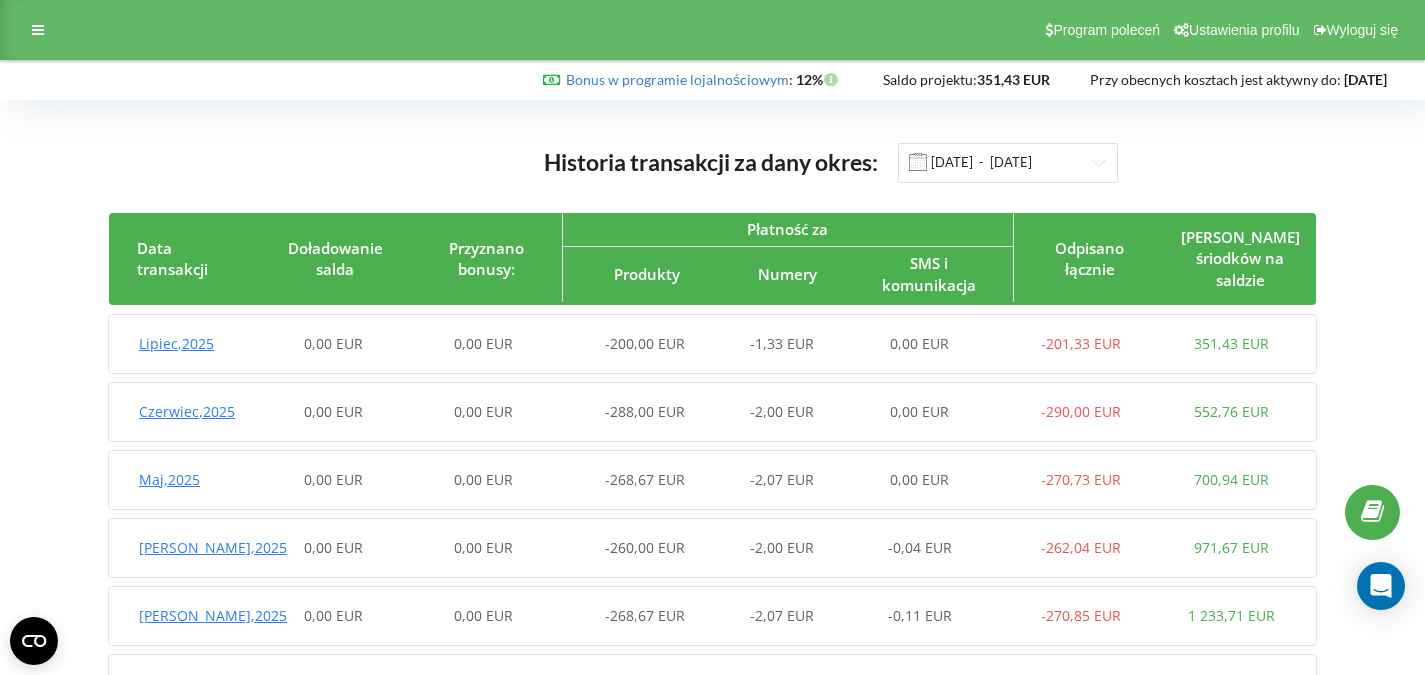 scroll, scrollTop: 0, scrollLeft: 0, axis: both 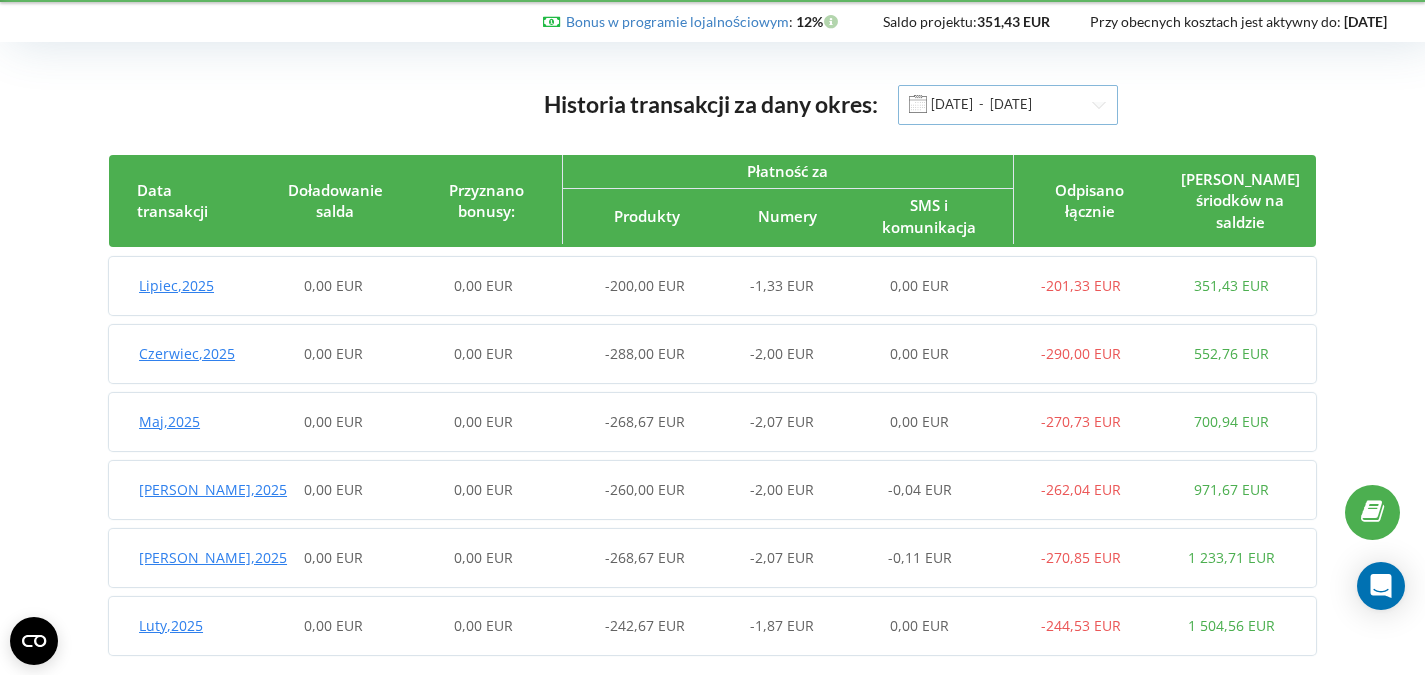 click on "[DATE]  -  [DATE]" at bounding box center [1008, 105] 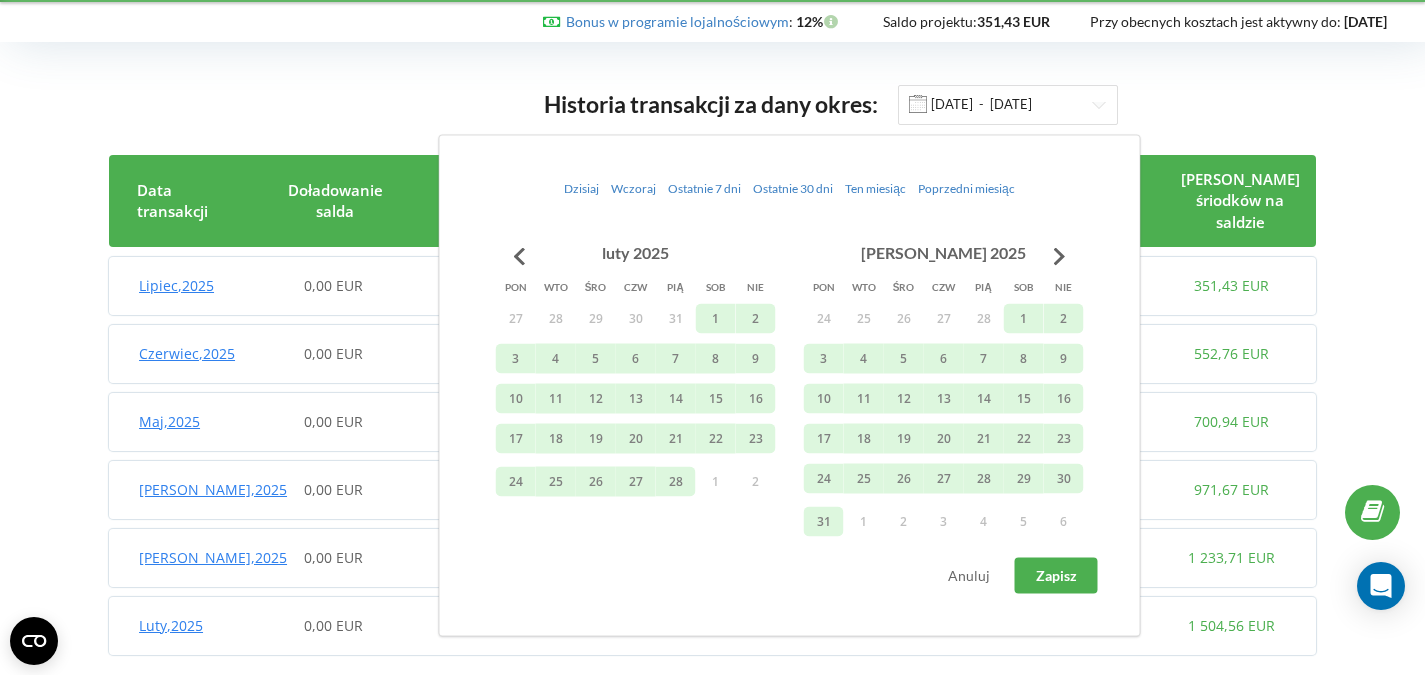 click on "Historia transakcji za dany okres:  [DATE]  -  [DATE] Data transakcji Doładowanie salda Przyznano bonusy: Płatność za Produkty Numery SMS i komunikacja Odpisano łącznie [PERSON_NAME] śriodków na saldzie   Lipiec ,  2025 0,00 EUR 0,00 EUR -200,00 EUR -1,33 EUR 0,00 EUR -201,33 EUR 351,43 EUR Data transakcji Doładowanie salda Odpisanie z [PERSON_NAME] śriodków na saldzie [DATE] 0,00 EUR -10,07 EUR 351,43 EUR [DATE] 0,00 EUR -10,07 EUR 361,49 EUR [DATE] 0,00 EUR -10,07 EUR 371,56 EUR [DATE] 0,00 EUR -10,07 EUR 381,63 EUR [DATE] 0,00 EUR -10,07 EUR 391,69 EUR [DATE] 0,00 EUR -10,07 EUR 401,76 EUR [DATE] 0,00 EUR -10,07 EUR 411,83 EUR [DATE] 0,00 EUR -10,07 EUR 421,89 EUR [DATE] 0,00 EUR -10,07 EUR 431,96 EUR [DATE] 0,00 EUR -10,07 EUR 442,03 EUR [DATE] 0,00 EUR ,  09" at bounding box center [712, 374] 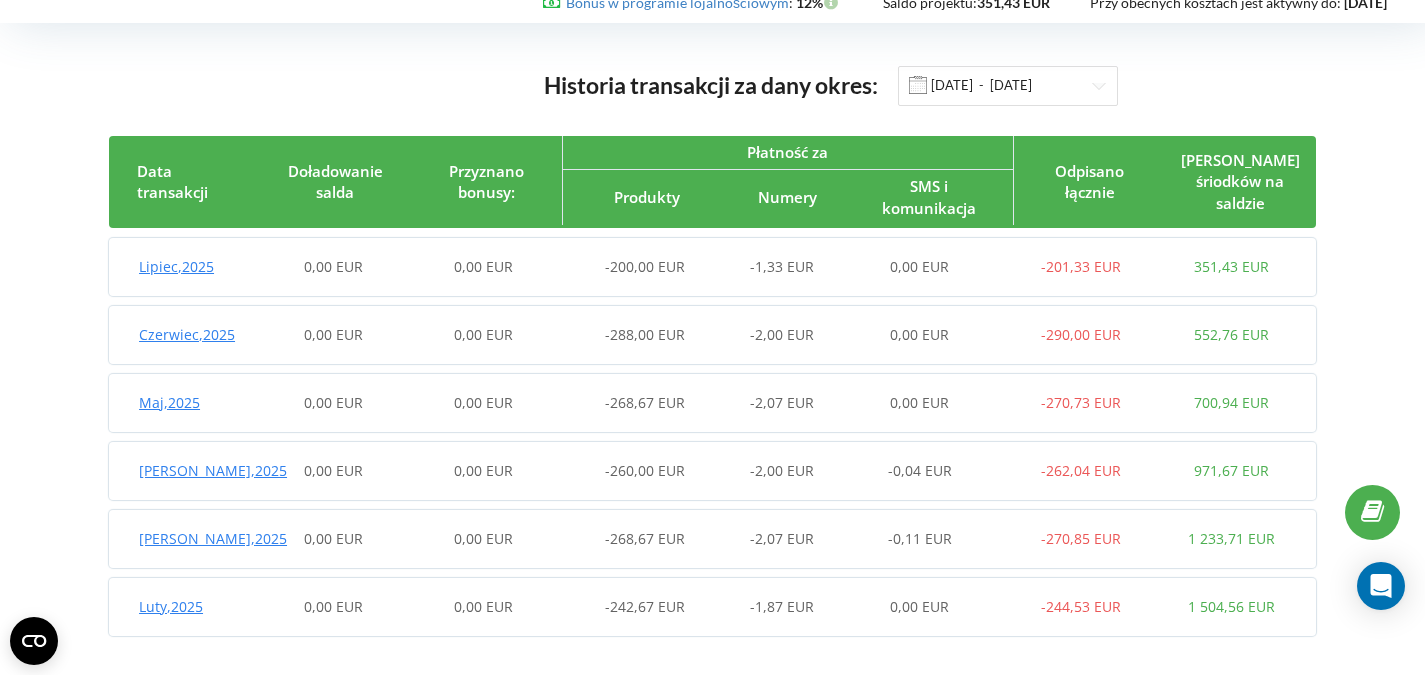 scroll, scrollTop: 0, scrollLeft: 0, axis: both 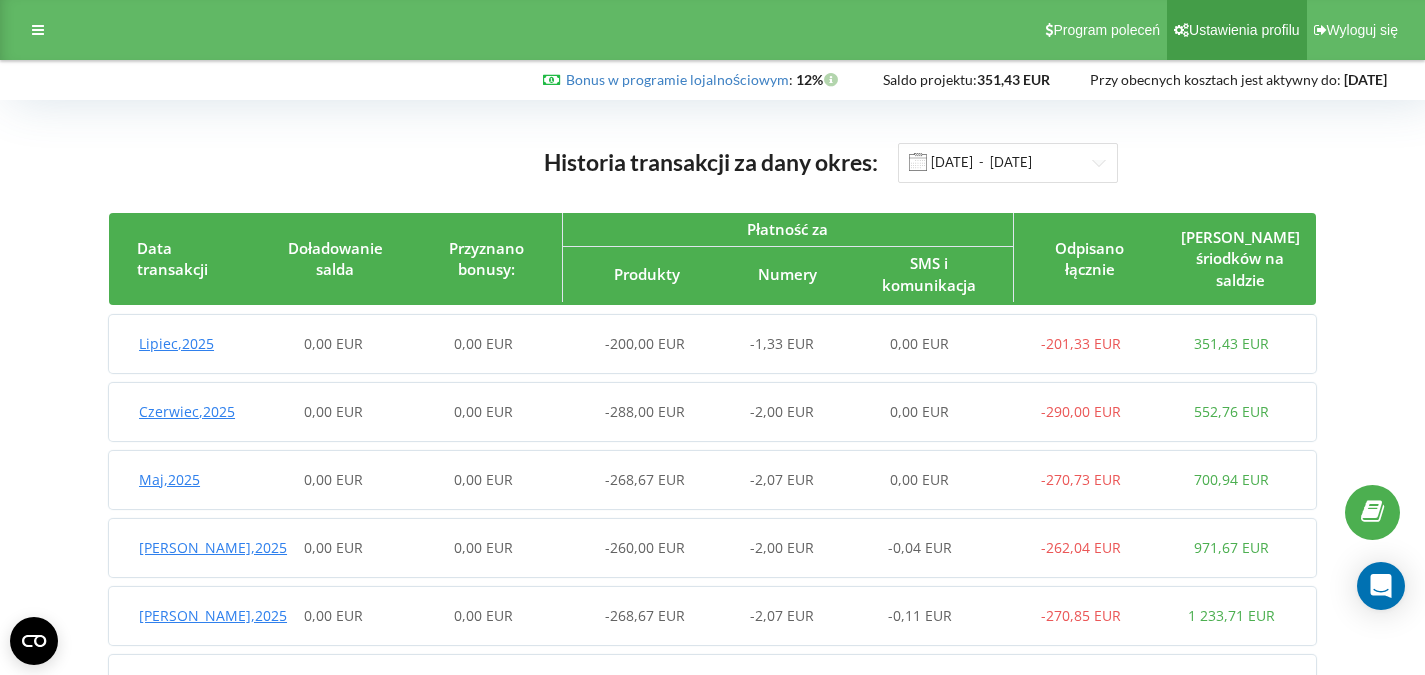 click on "Ustawienia profilu" at bounding box center (1244, 30) 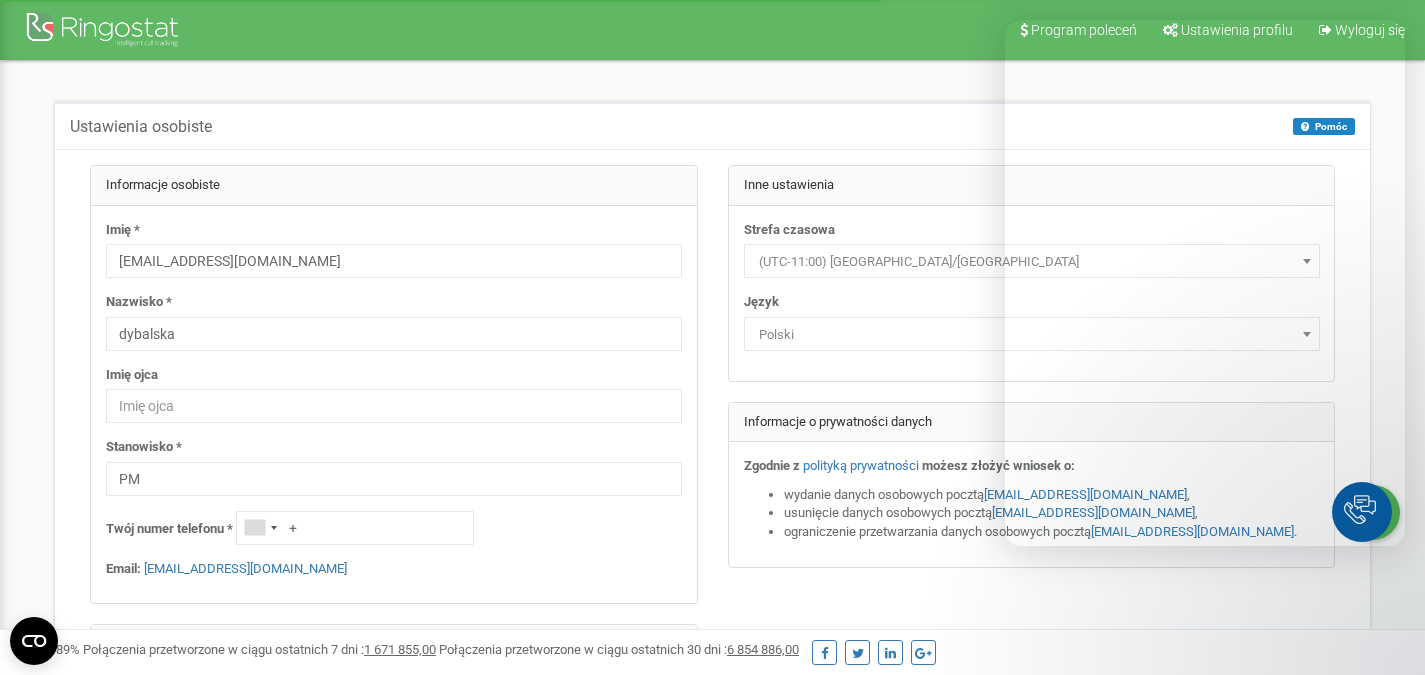 scroll, scrollTop: 0, scrollLeft: 0, axis: both 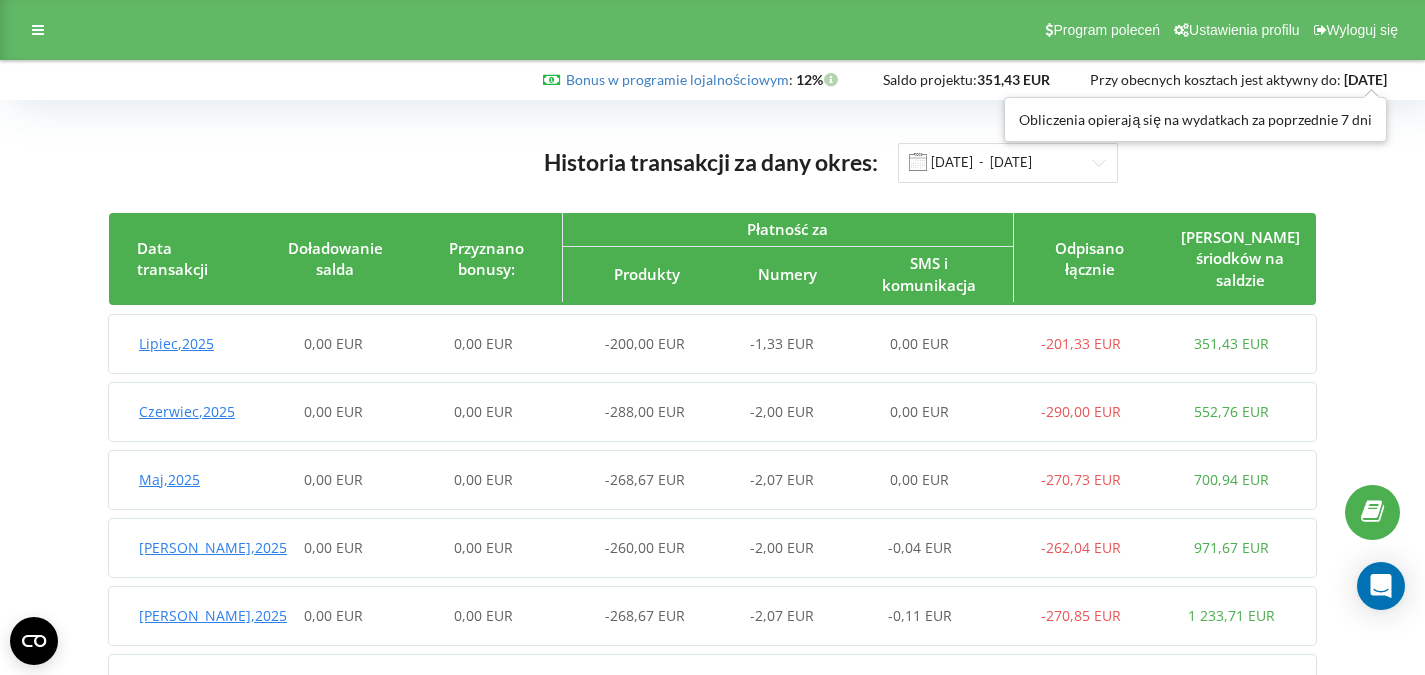 click on "[DATE]" at bounding box center (1365, 79) 